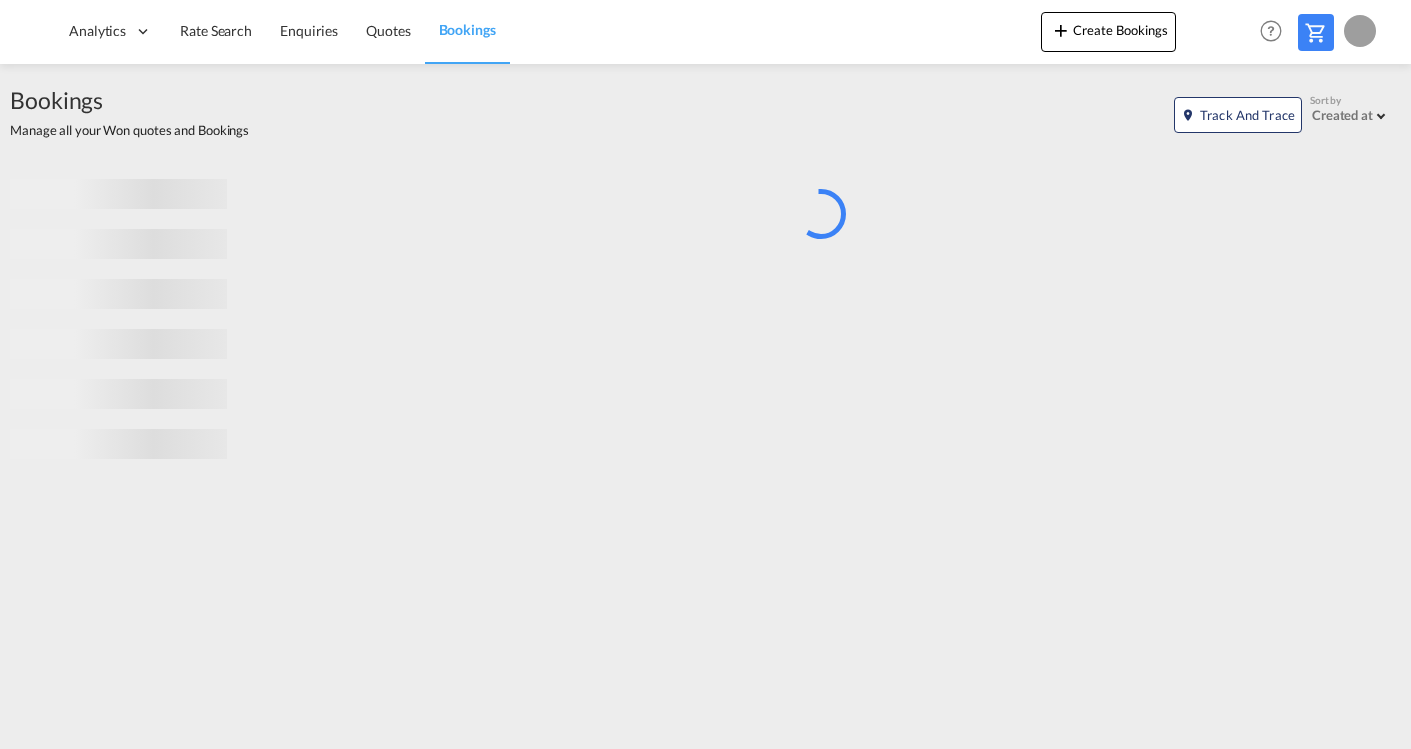 scroll, scrollTop: 0, scrollLeft: 0, axis: both 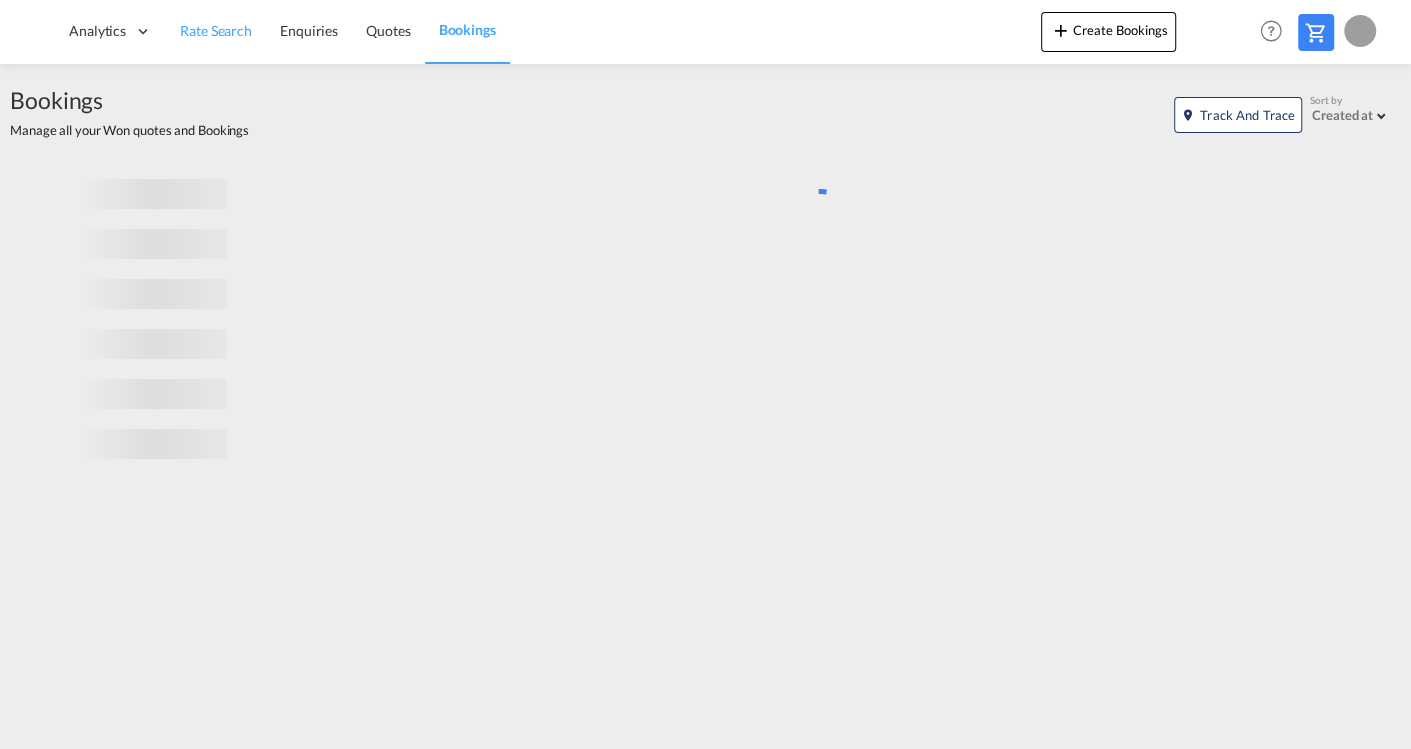 click on "Rate Search" at bounding box center (216, 30) 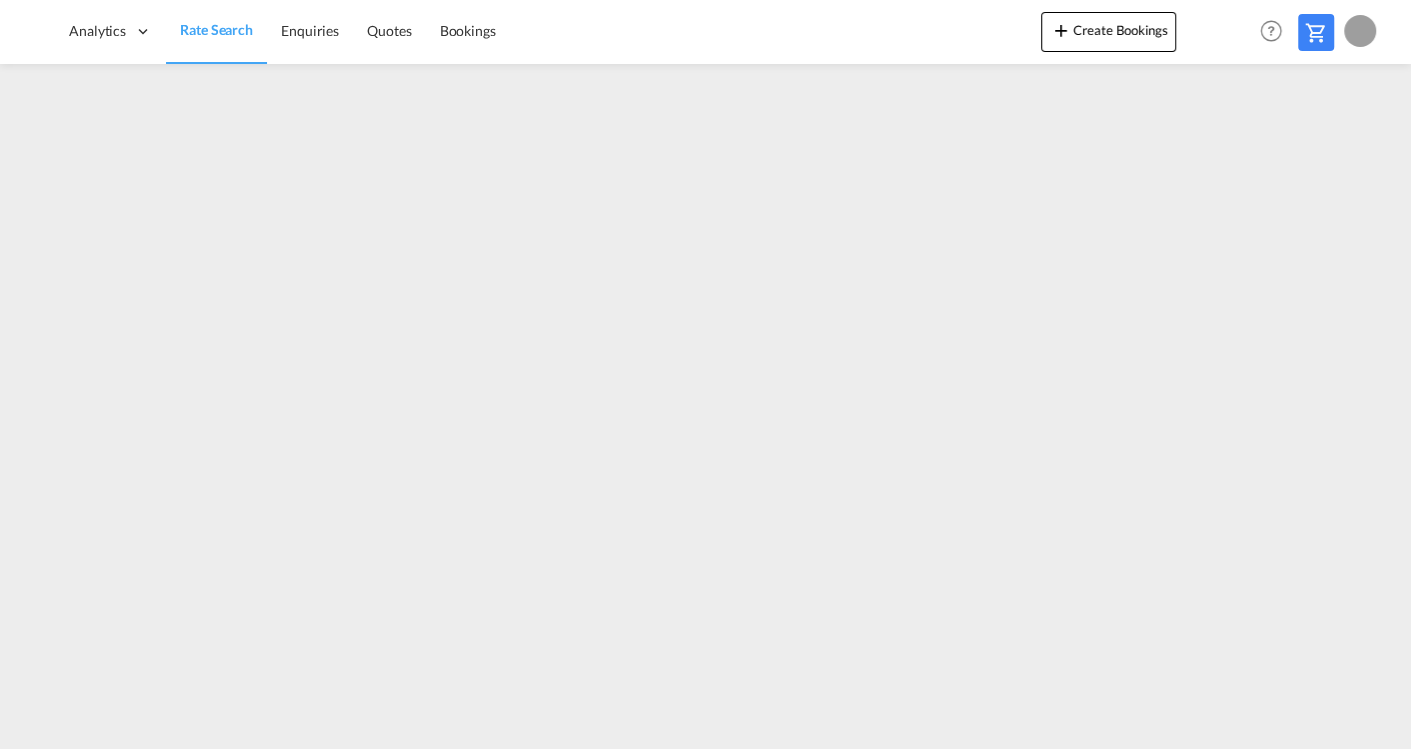 click on "Rate Search" at bounding box center [216, 29] 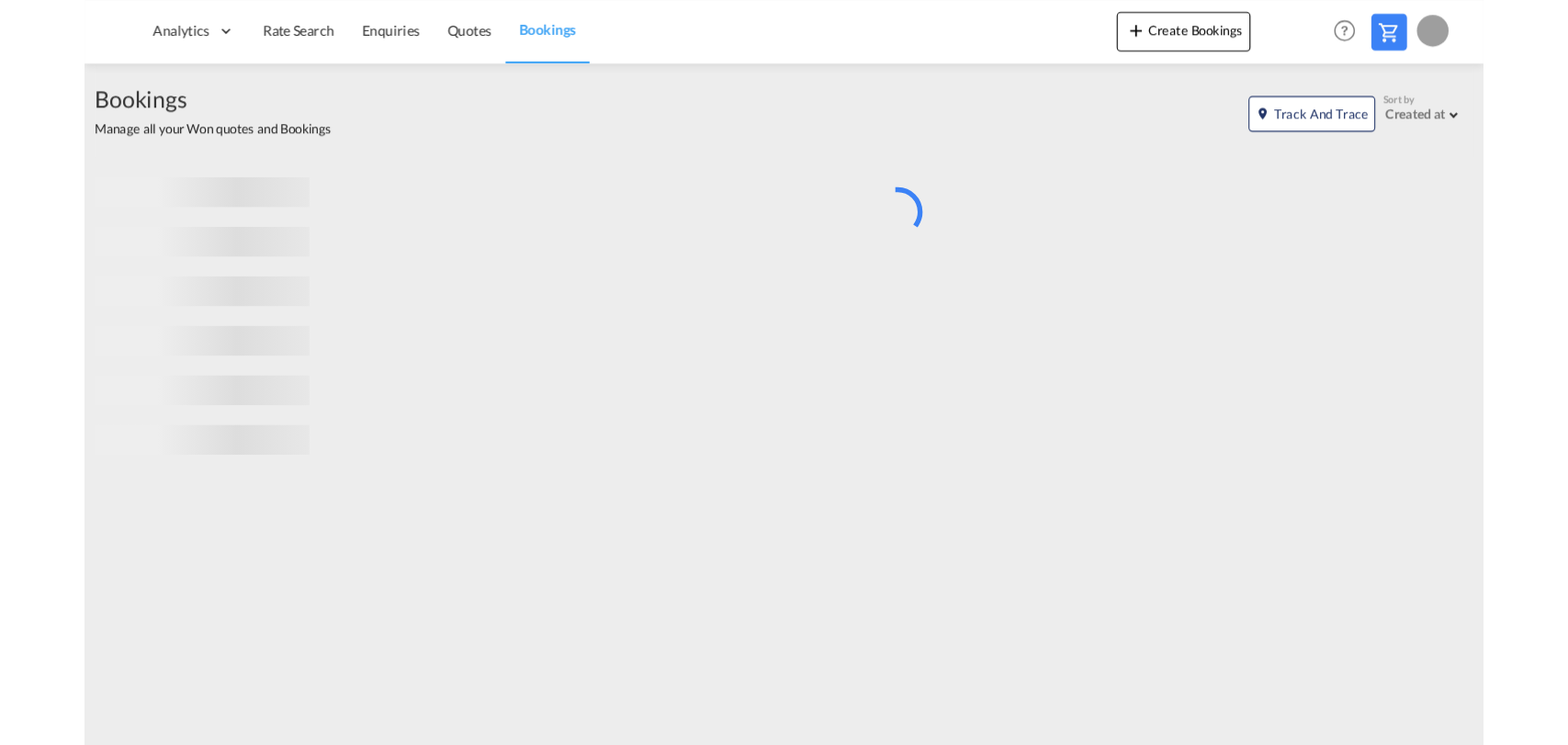 scroll, scrollTop: 0, scrollLeft: 0, axis: both 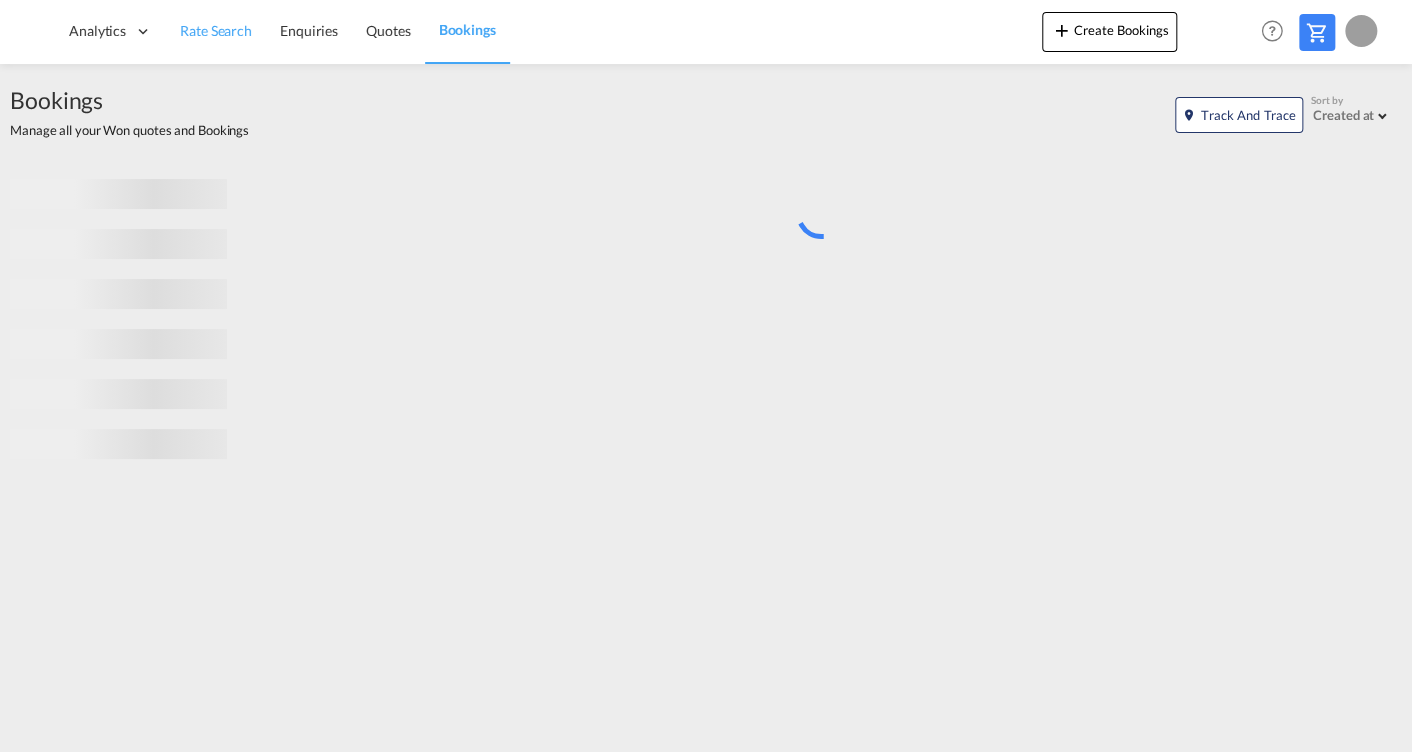 click on "Rate Search" at bounding box center [216, 30] 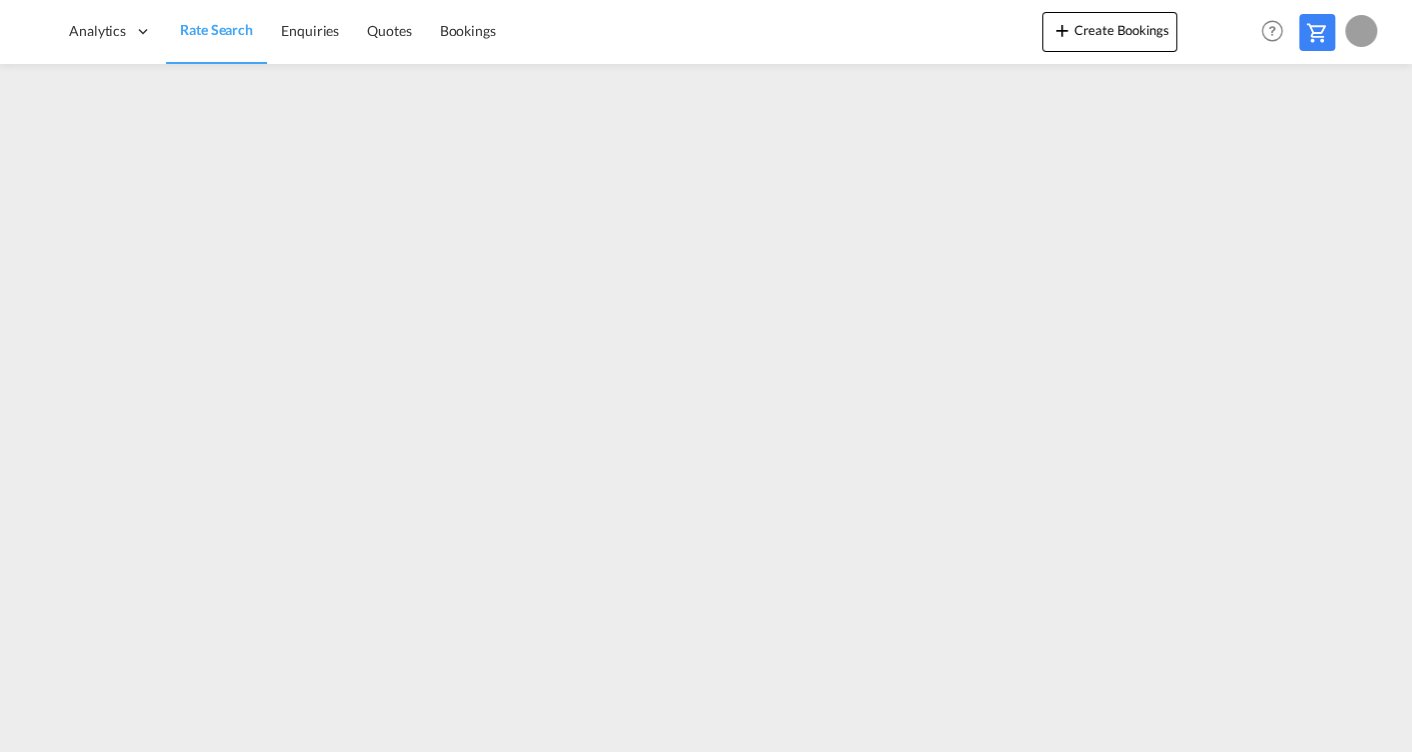 click on "Rate Search" at bounding box center (216, 29) 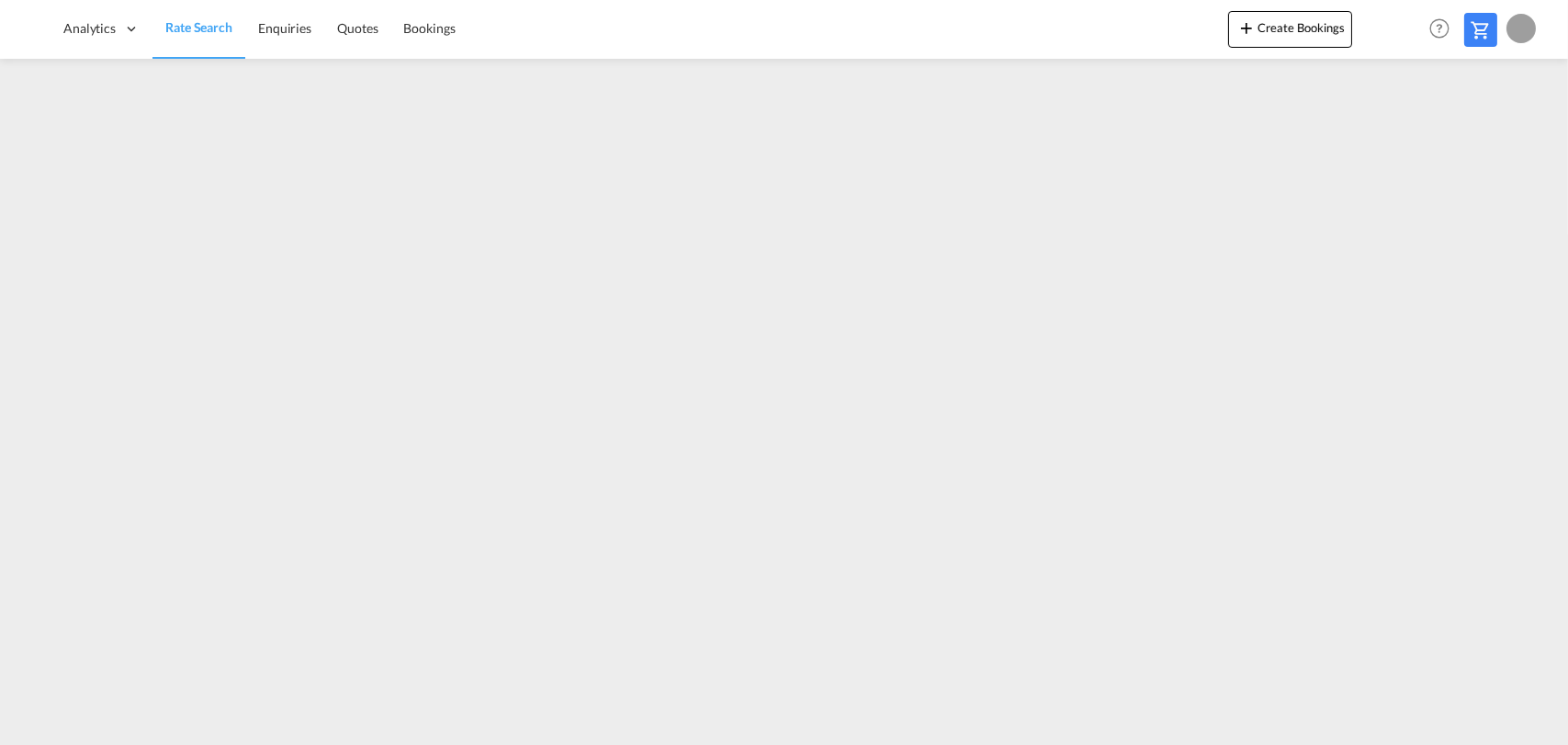 click on "Rate Search" at bounding box center [198, 27] 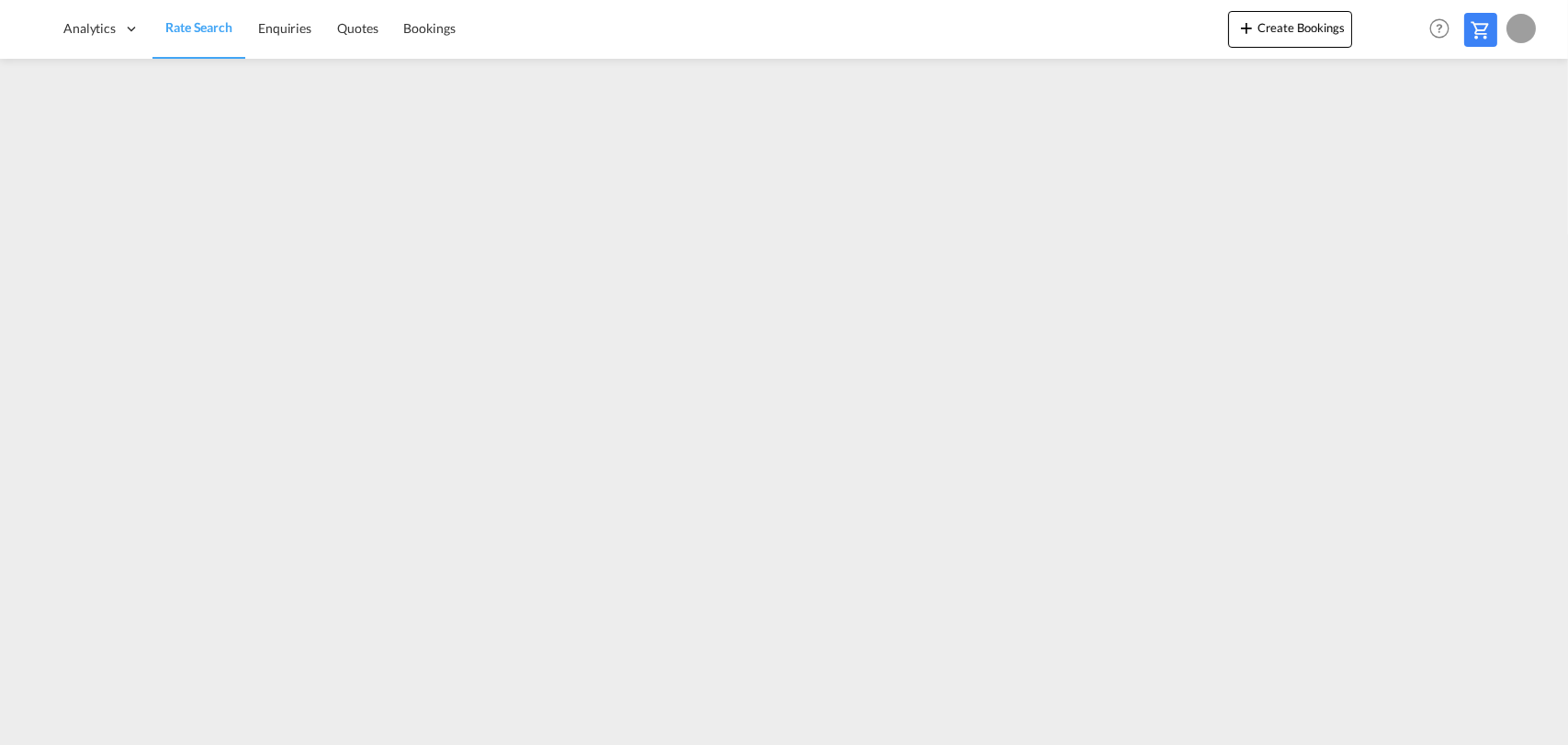 click on "Rate Search" at bounding box center (198, 27) 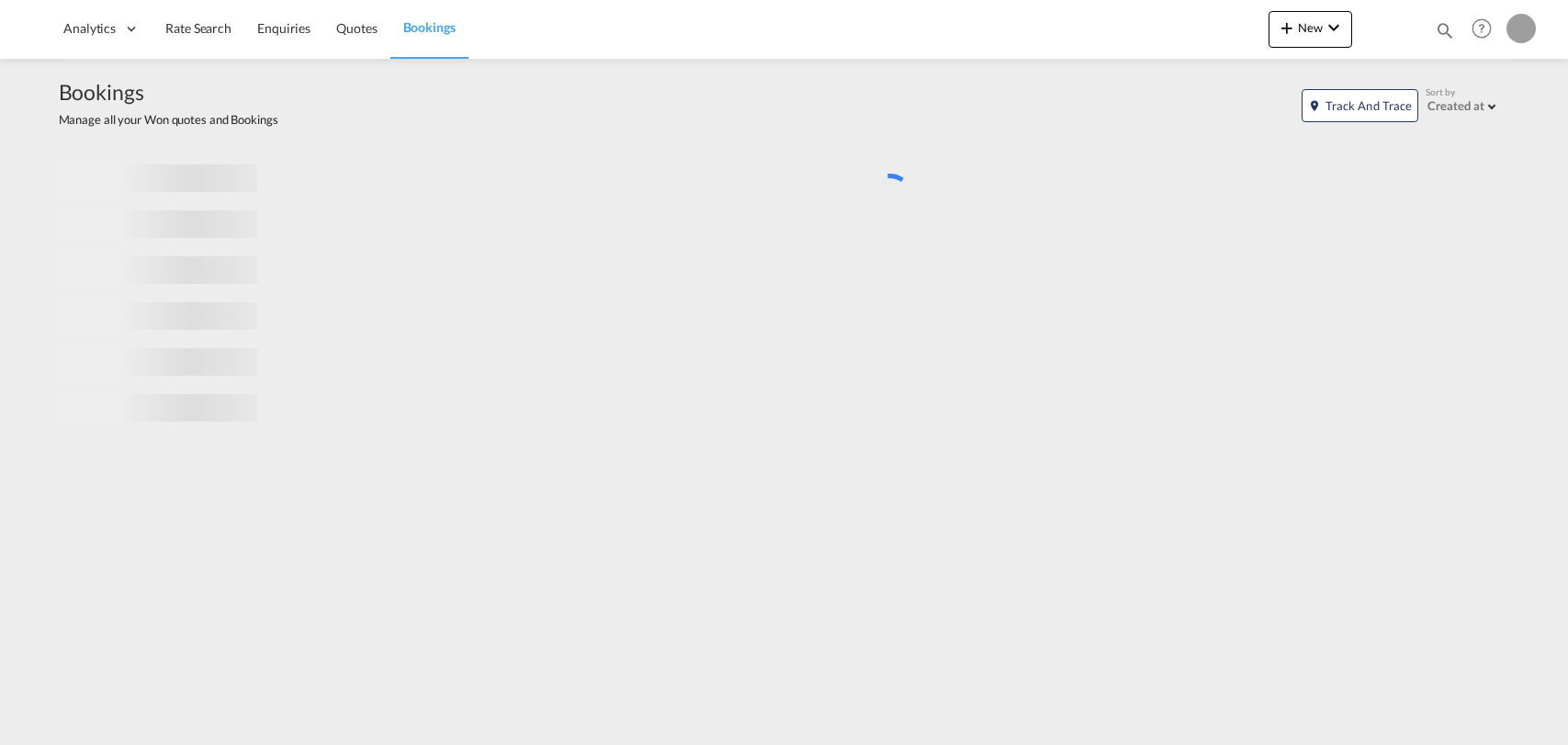 scroll, scrollTop: 0, scrollLeft: 0, axis: both 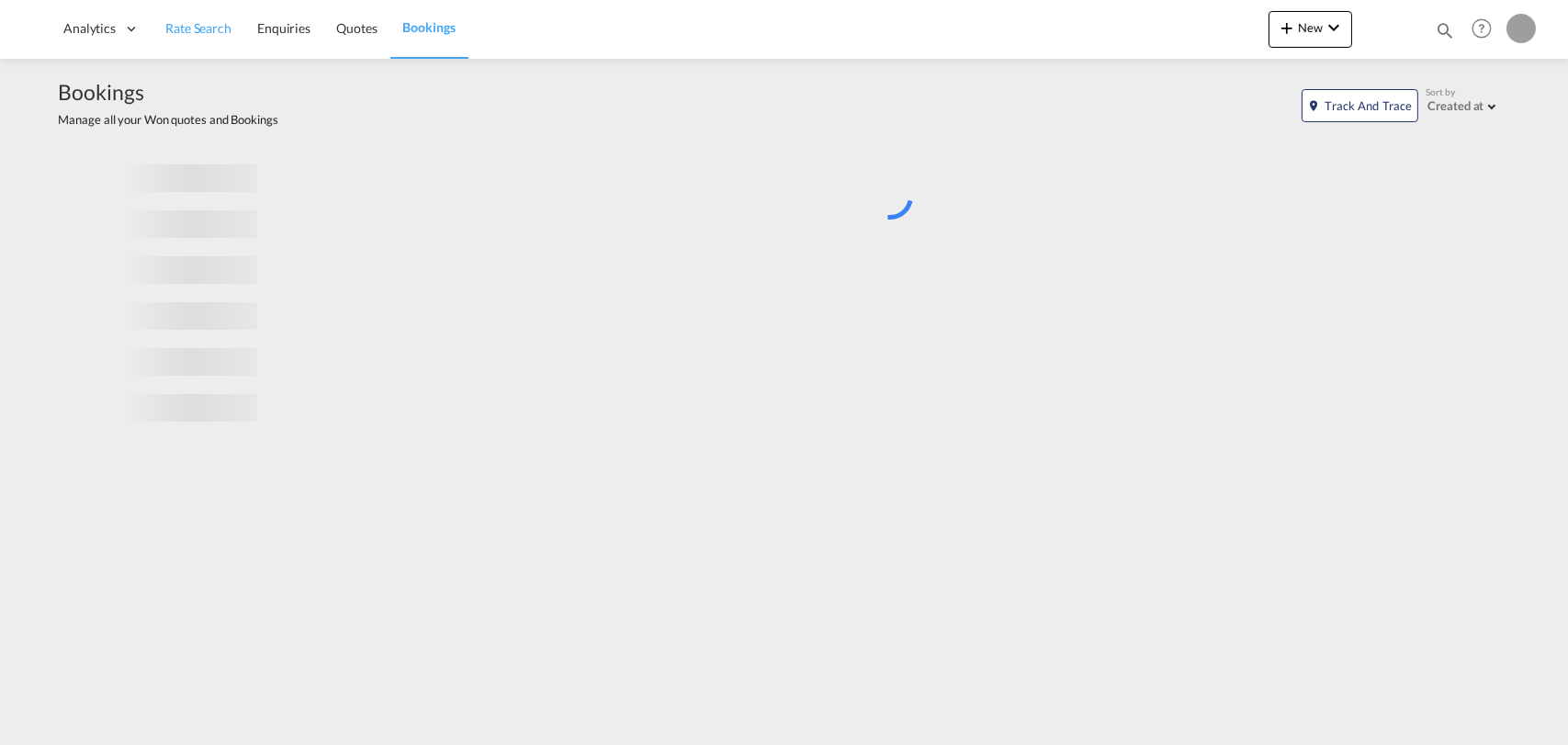 click on "Rate Search" at bounding box center [198, 28] 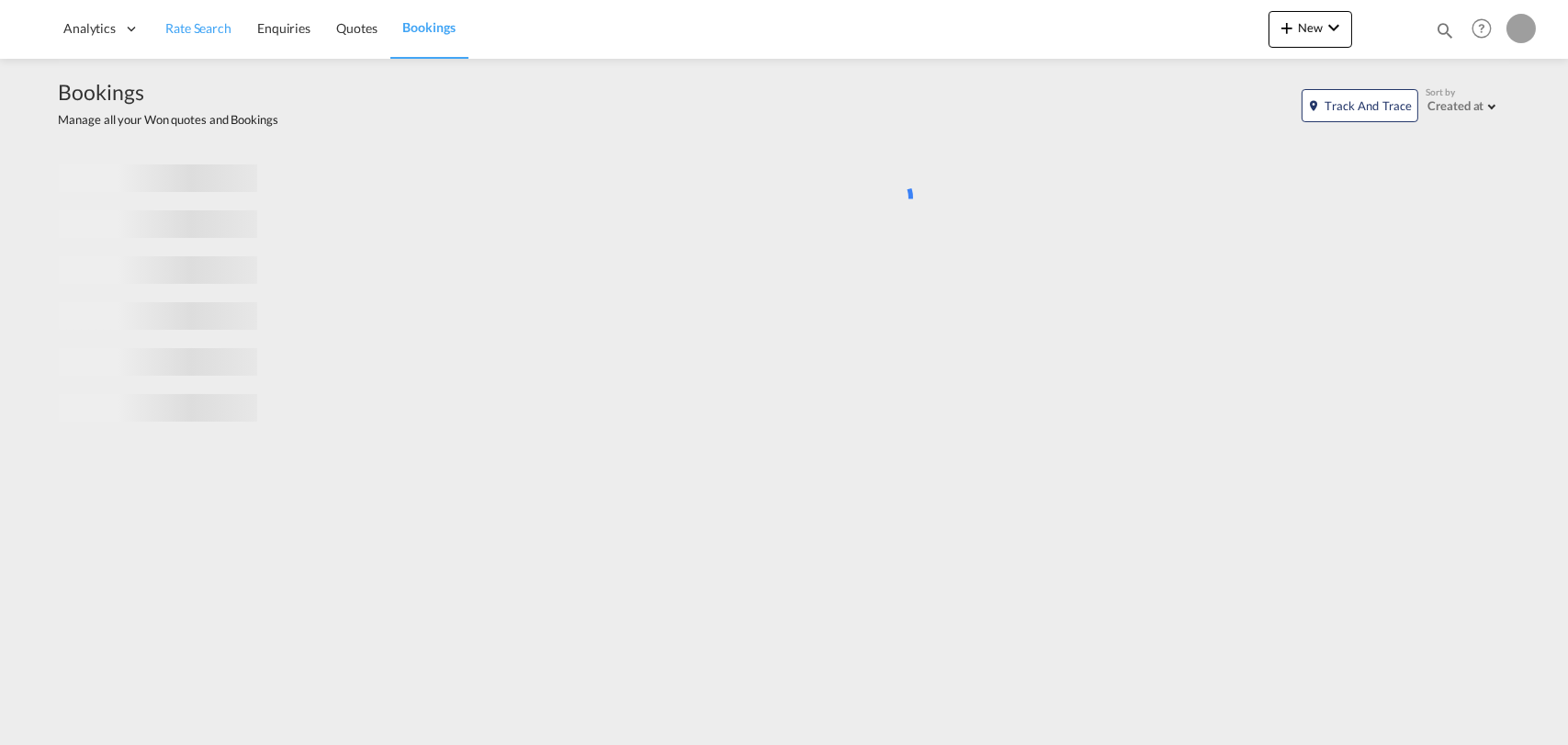click on "Rate Search" at bounding box center (198, 28) 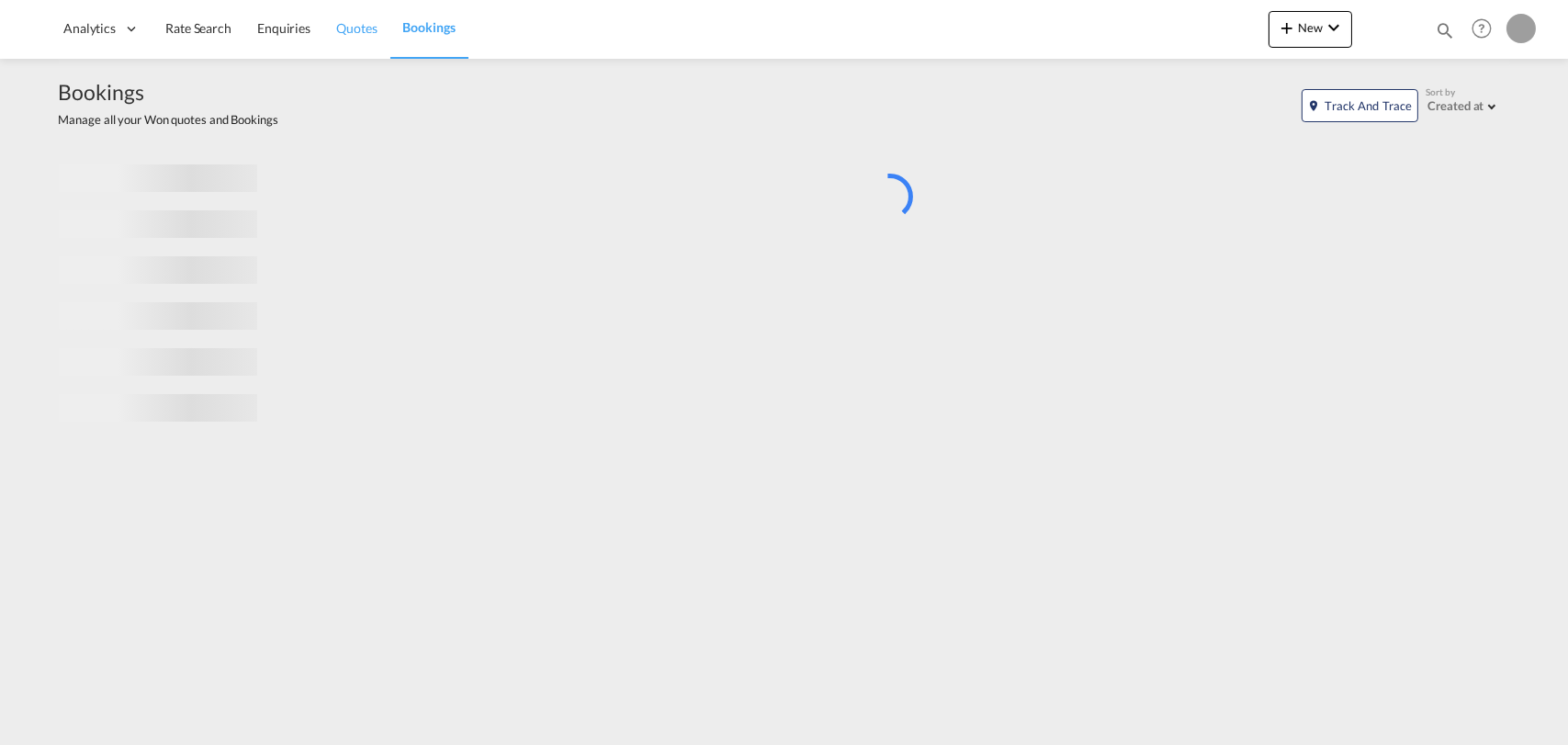 click on "Quotes" at bounding box center (356, 28) 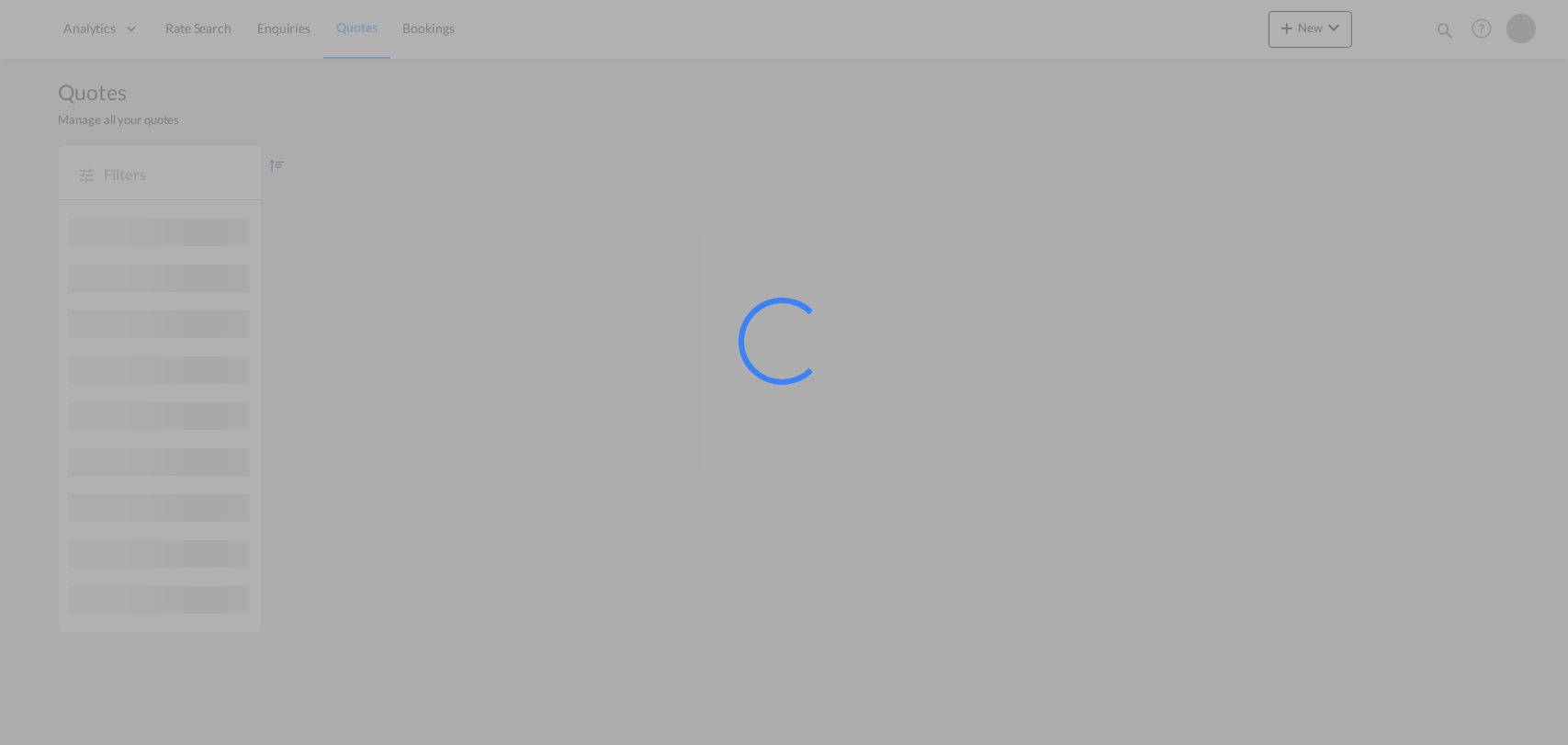 click at bounding box center (784, 372) 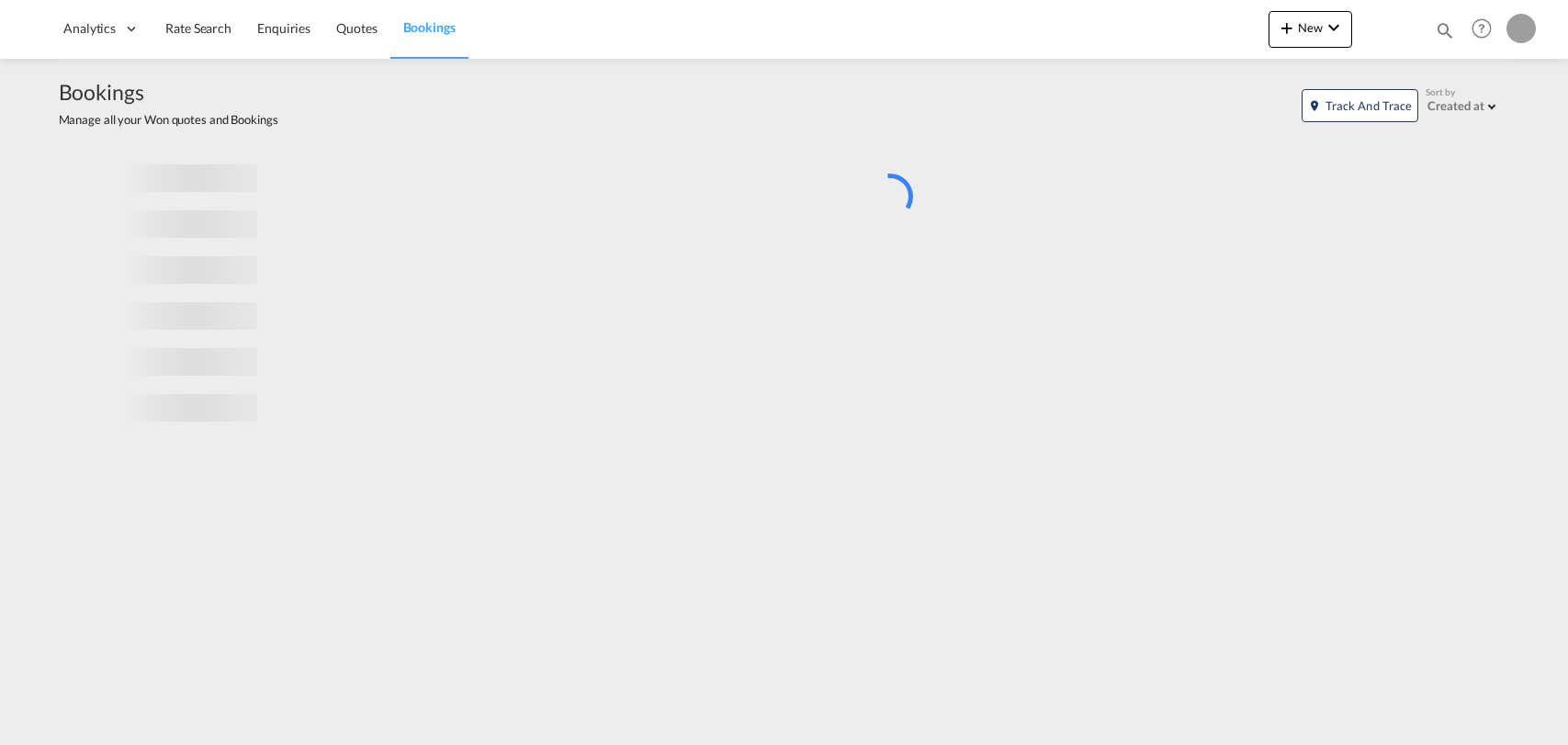 scroll, scrollTop: 0, scrollLeft: 0, axis: both 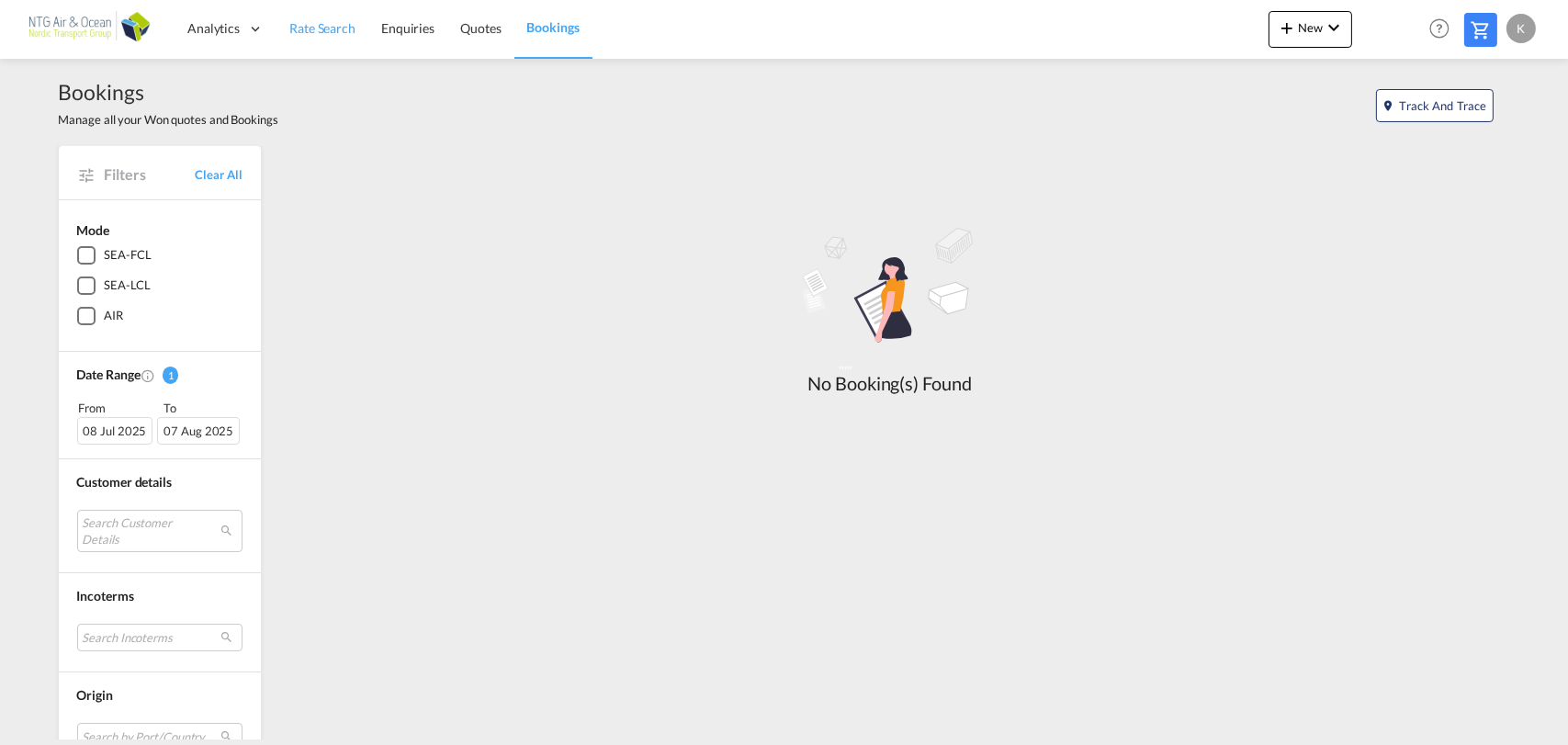 click on "Rate Search" at bounding box center [322, 28] 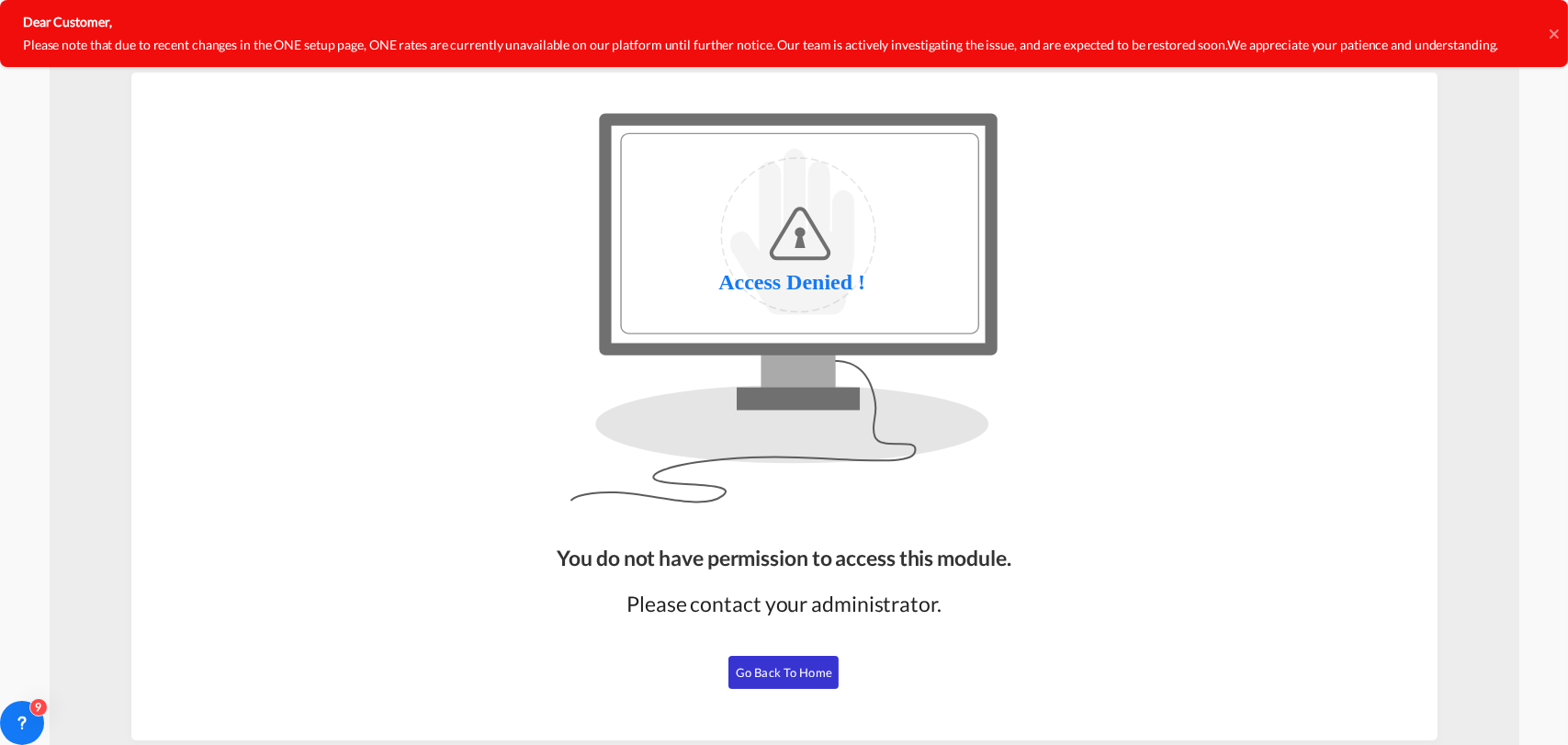 click on "Go Back to Home" at bounding box center (784, 672) 